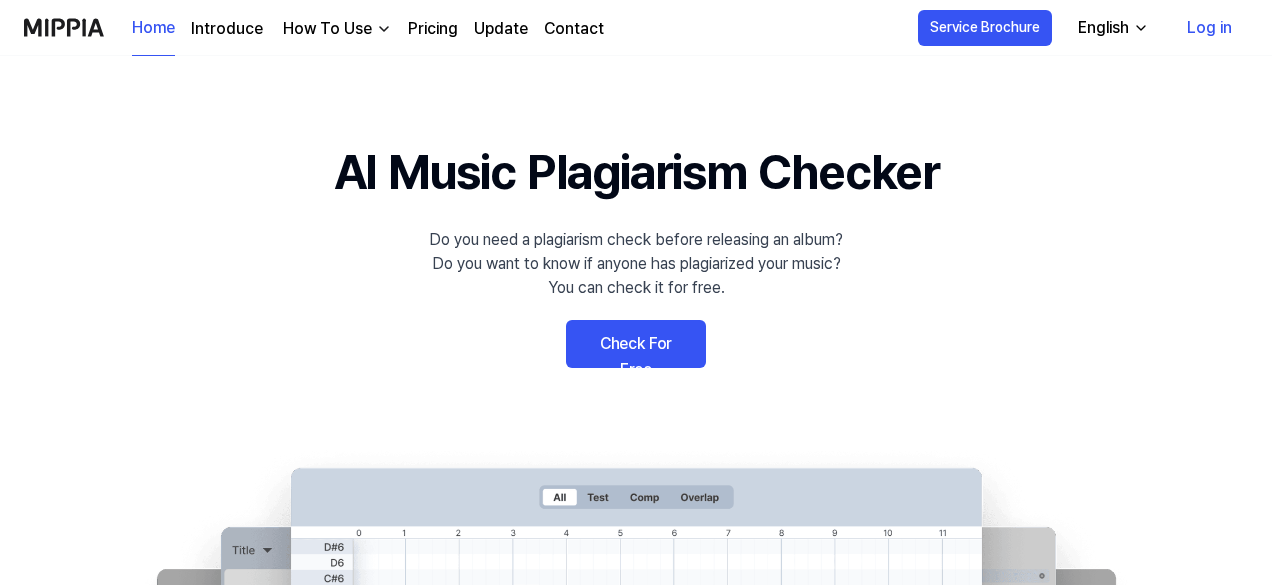 scroll, scrollTop: 0, scrollLeft: 0, axis: both 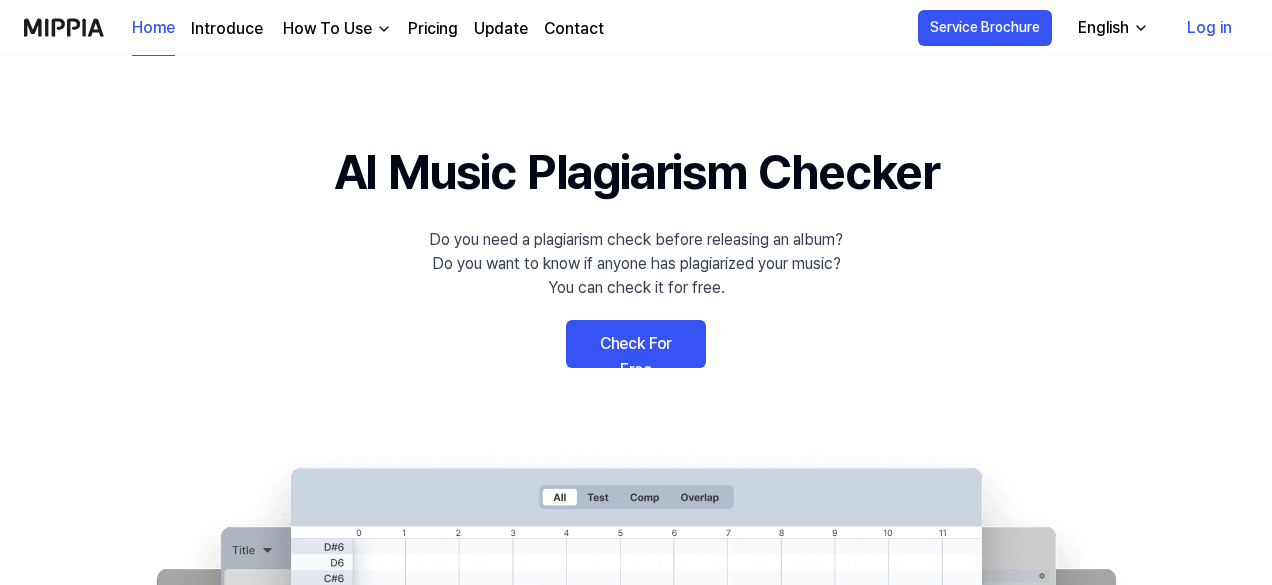 click on "Log in" at bounding box center (1209, 28) 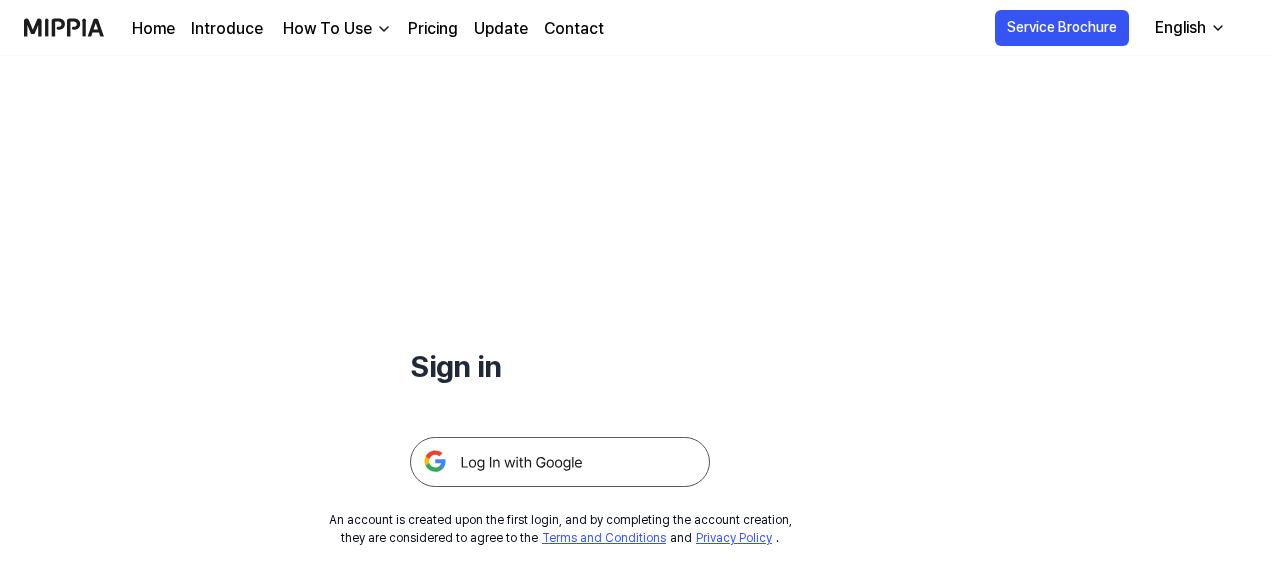 click at bounding box center [560, 462] 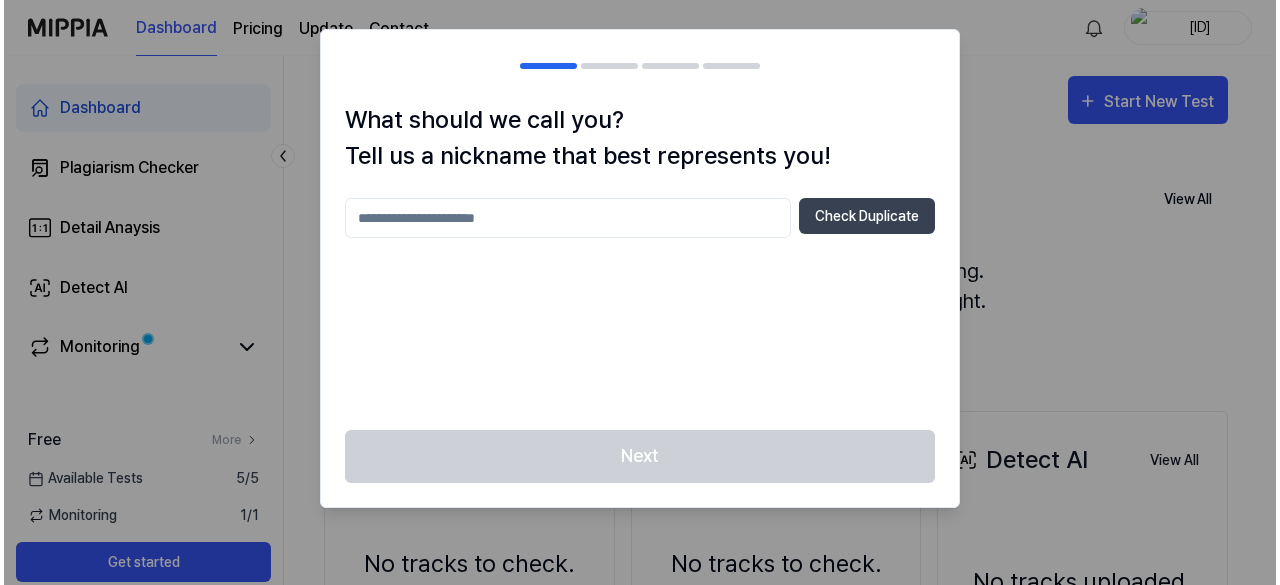 scroll, scrollTop: 0, scrollLeft: 0, axis: both 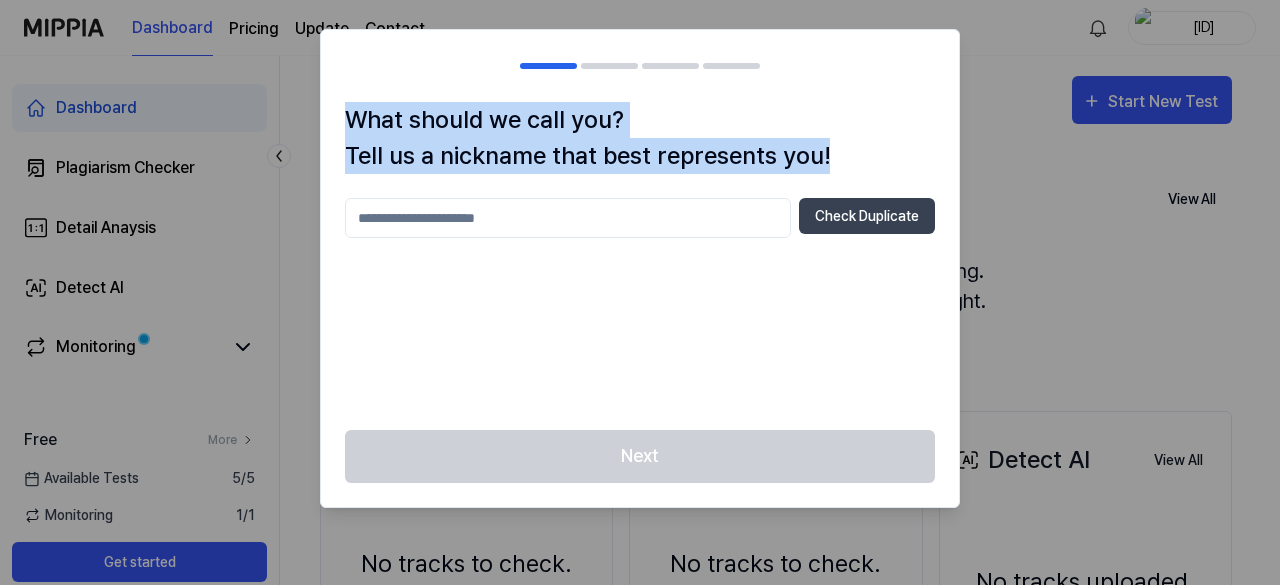 drag, startPoint x: 0, startPoint y: 0, endPoint x: 558, endPoint y: 232, distance: 604.30786 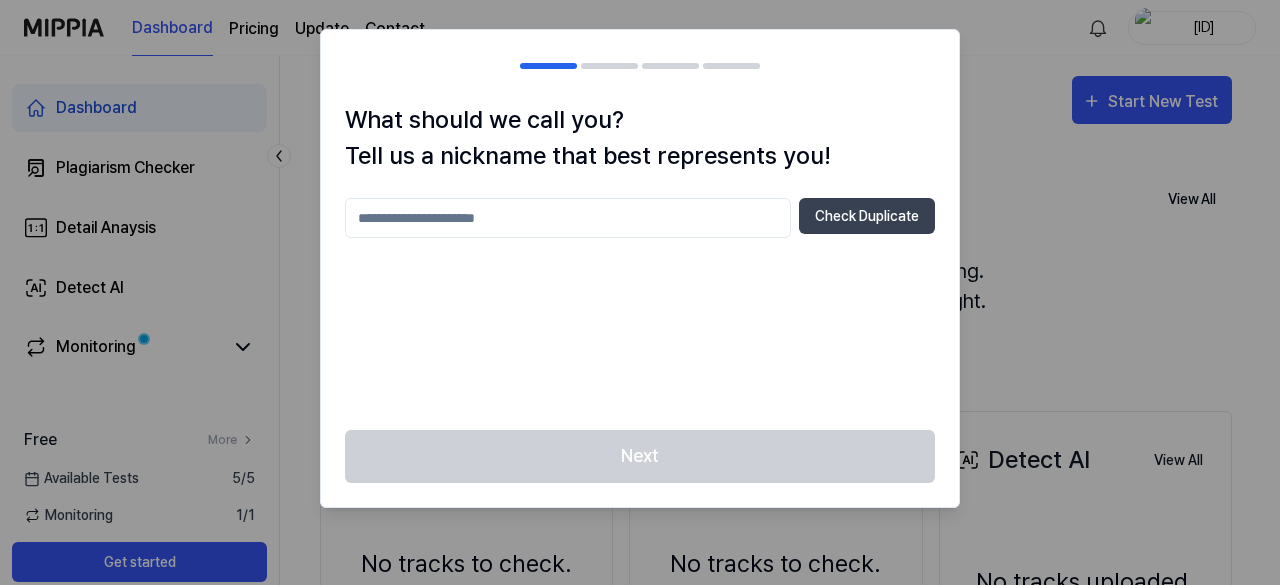 click at bounding box center (568, 218) 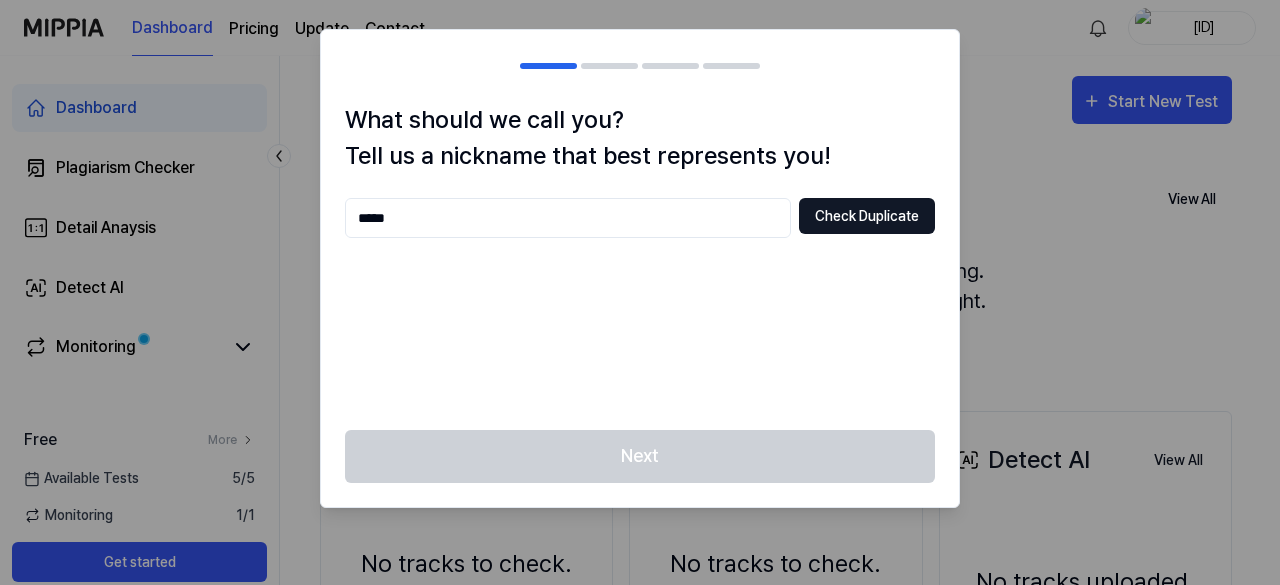 type on "*****" 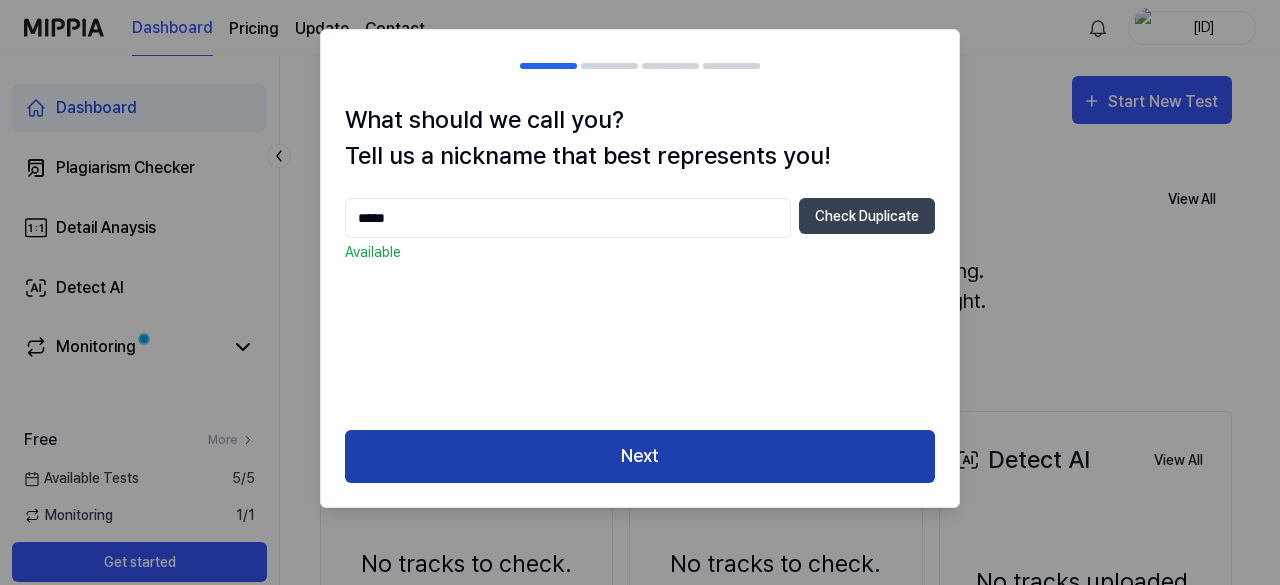 click on "Next" at bounding box center (640, 456) 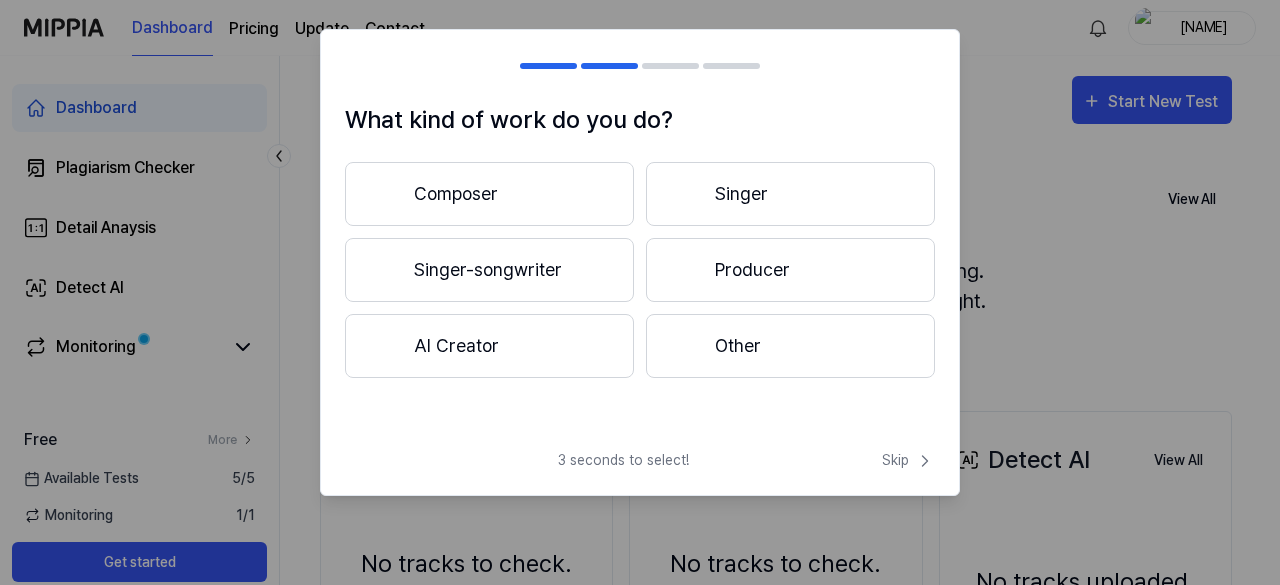 click on "AI Creator" at bounding box center [489, 346] 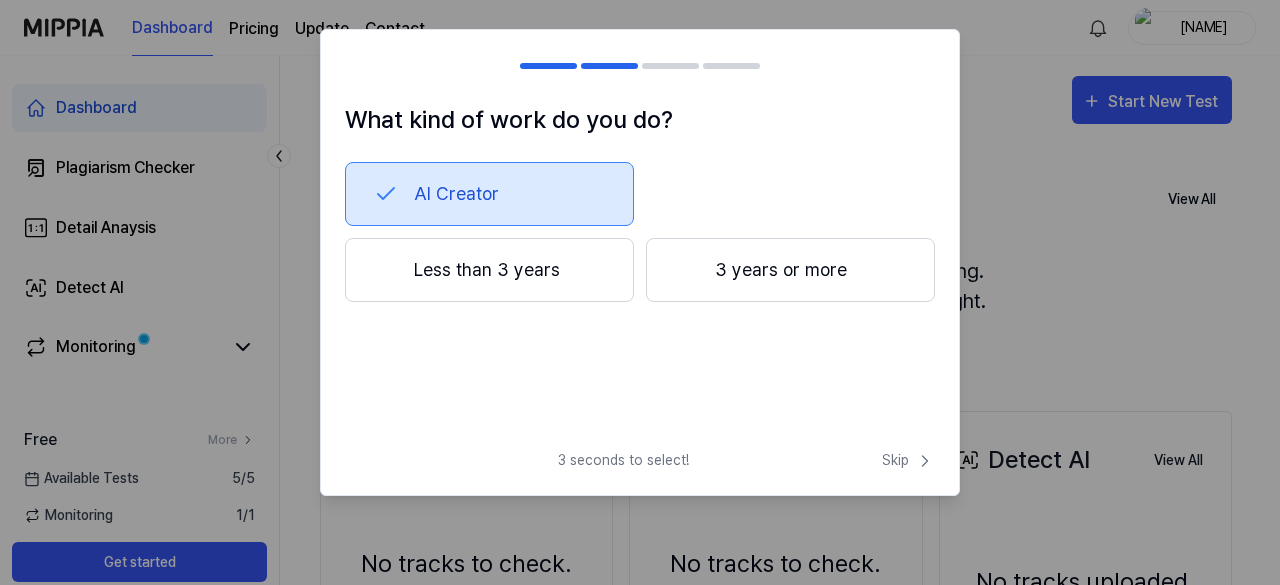 click on "Less than 3 years" at bounding box center [489, 270] 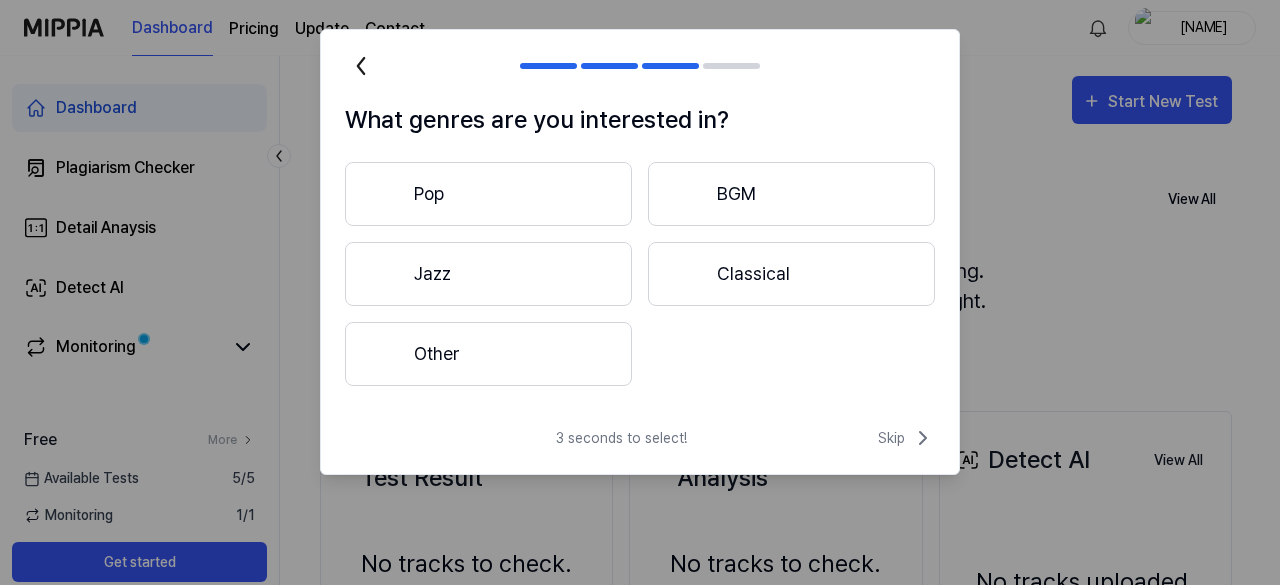 click on "Pop" at bounding box center (488, 194) 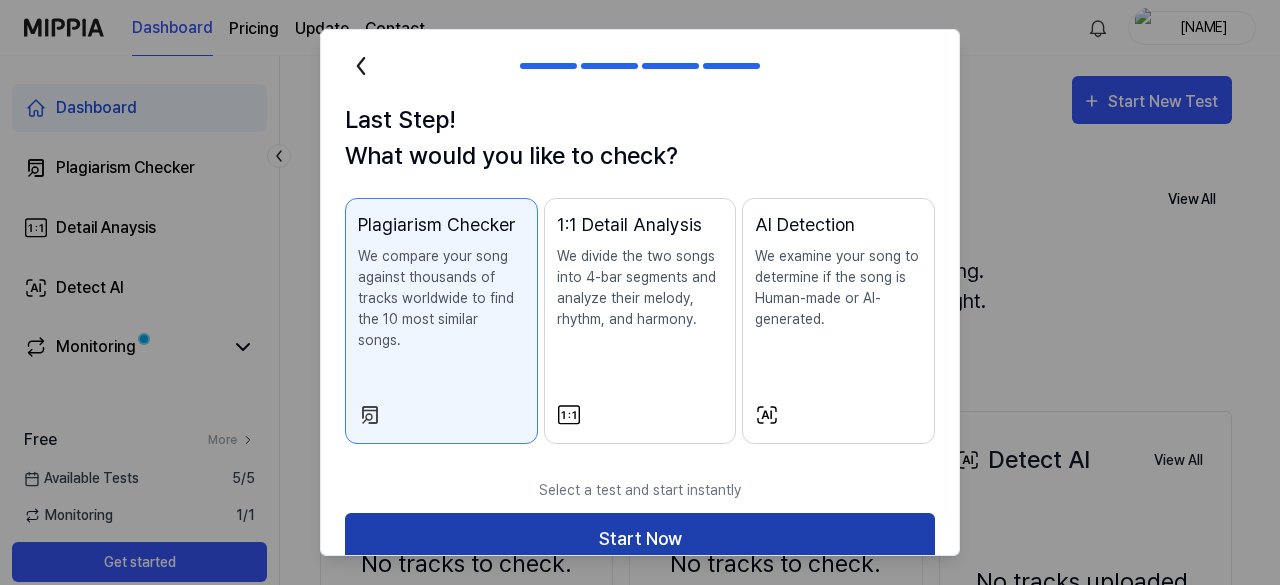 click on "Start Now" at bounding box center [640, 539] 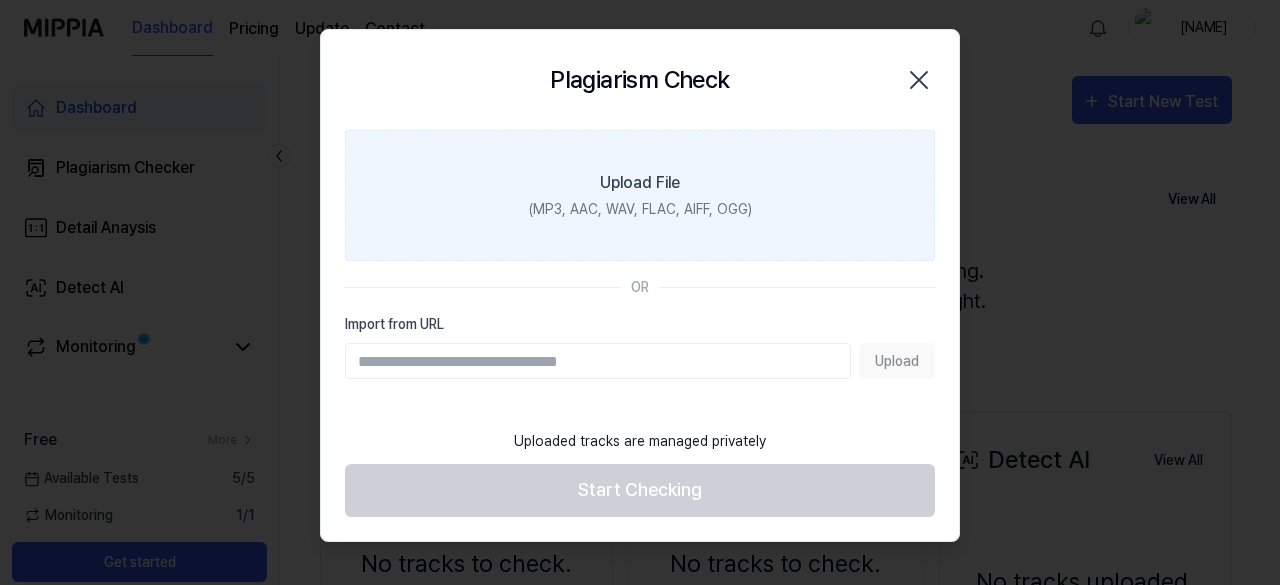 click on "(MP3, AAC, WAV, FLAC, AIFF, OGG)" at bounding box center (640, 209) 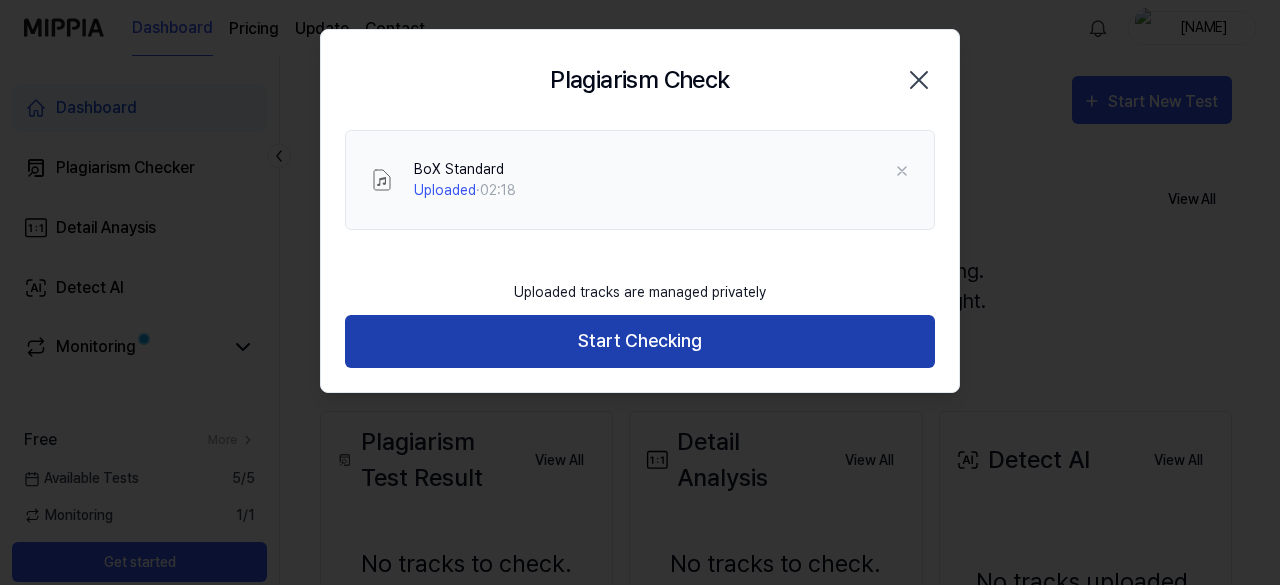 click on "Start Checking" at bounding box center (640, 341) 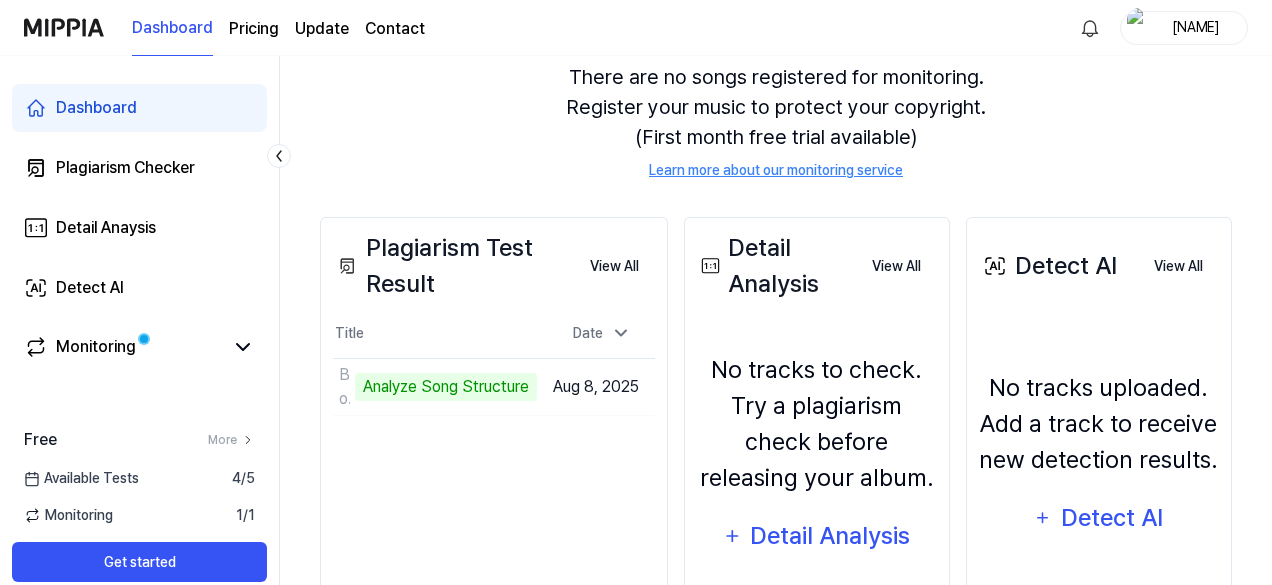 scroll, scrollTop: 280, scrollLeft: 0, axis: vertical 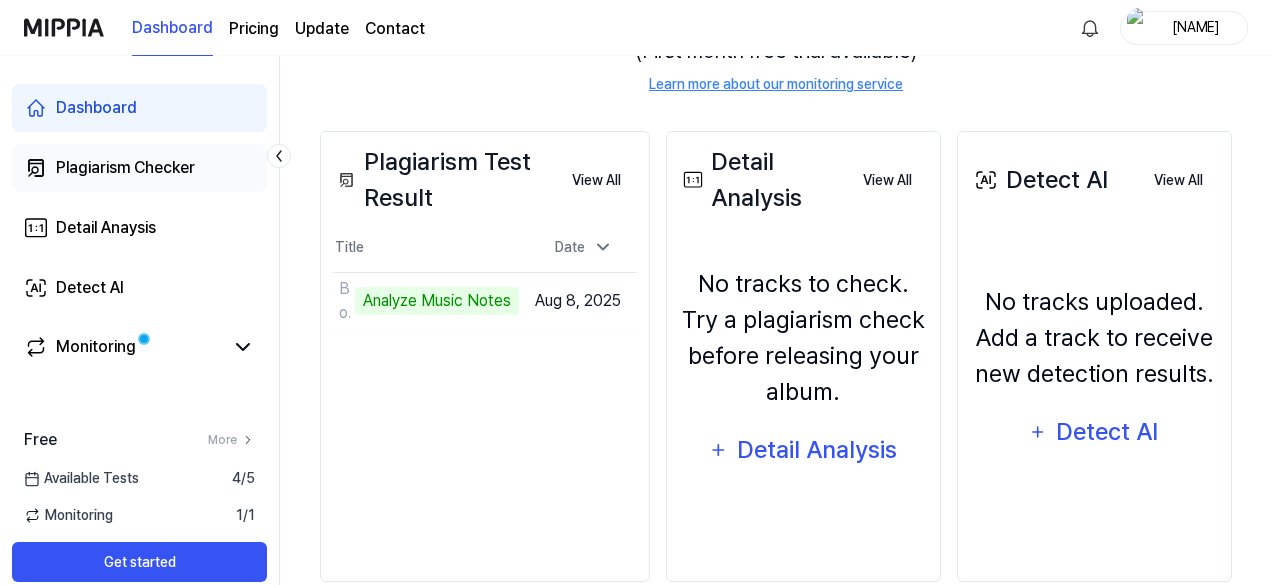 click on "Plagiarism Checker" at bounding box center [125, 168] 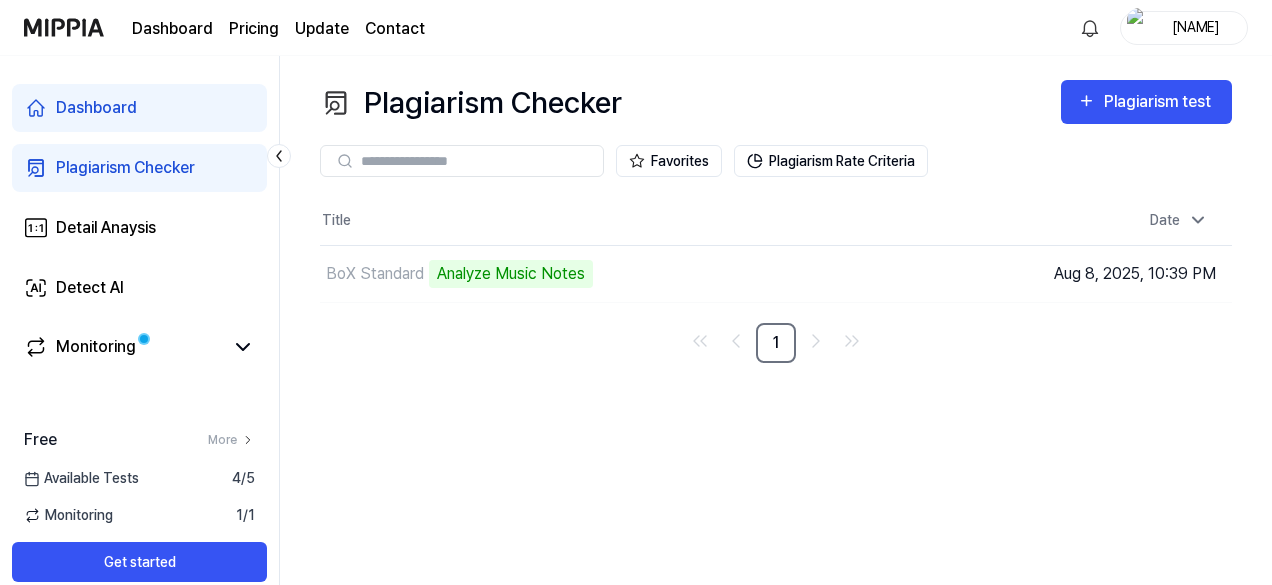 scroll, scrollTop: 0, scrollLeft: 0, axis: both 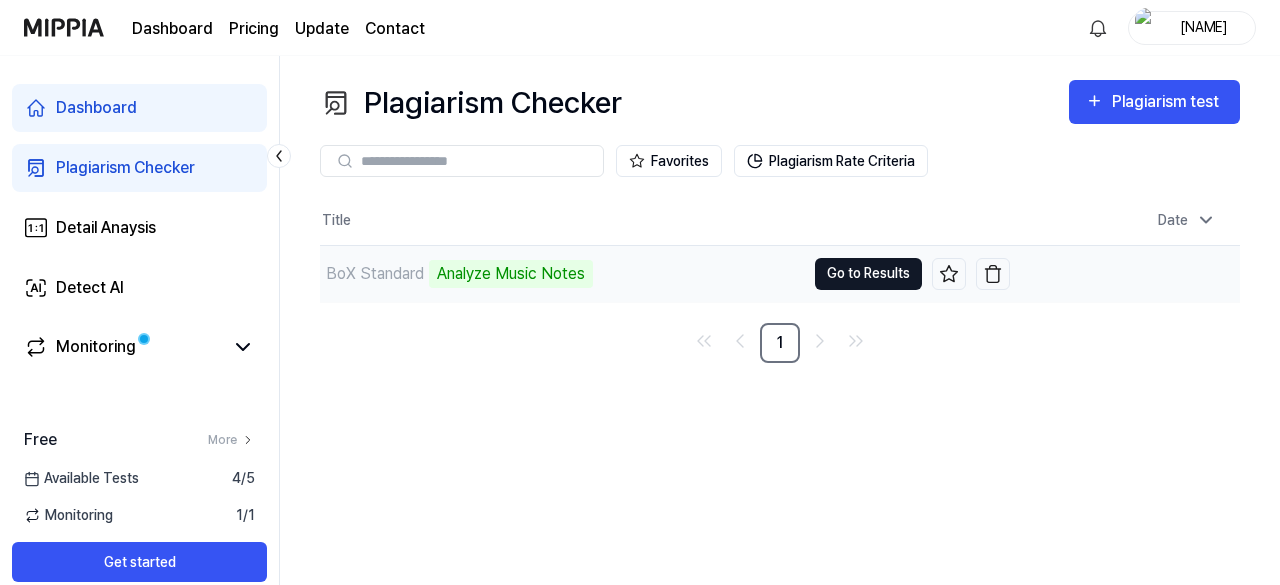click on "Go to Results" at bounding box center [868, 274] 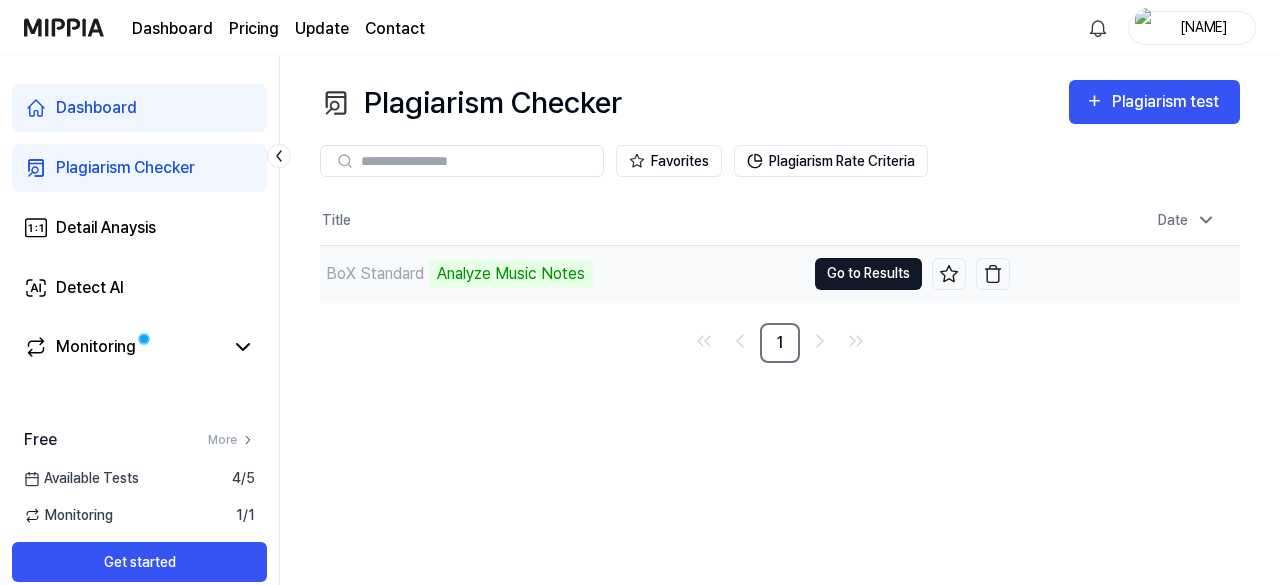 click on "Go to Results" at bounding box center (868, 274) 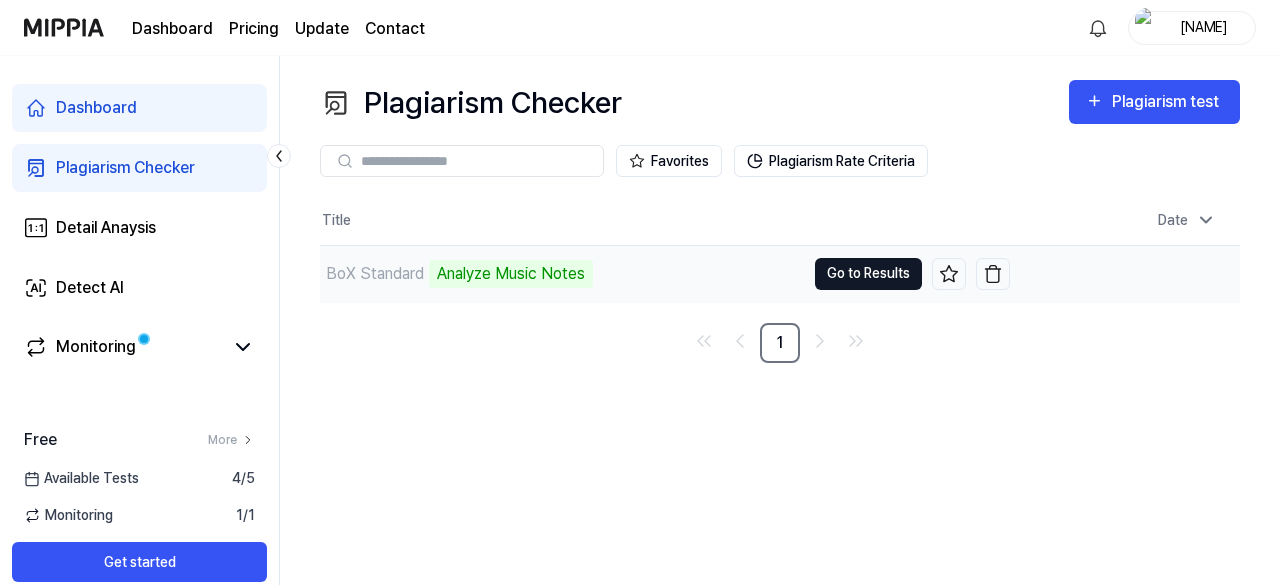 click on "Go to Results" at bounding box center [868, 274] 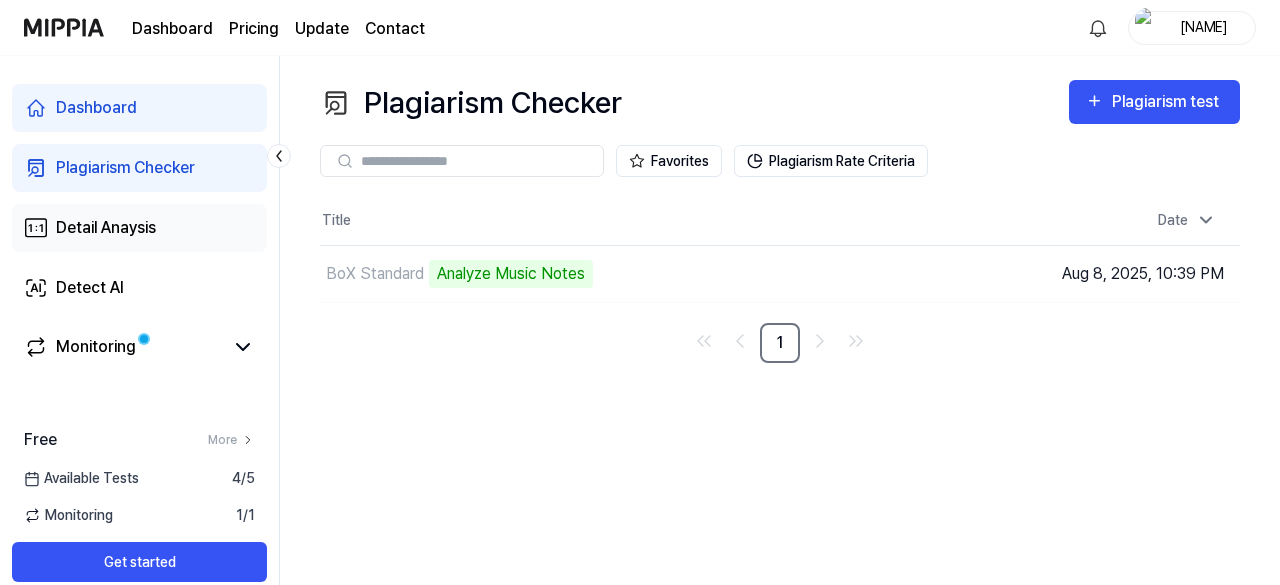 click on "Detail Anaysis" at bounding box center (139, 228) 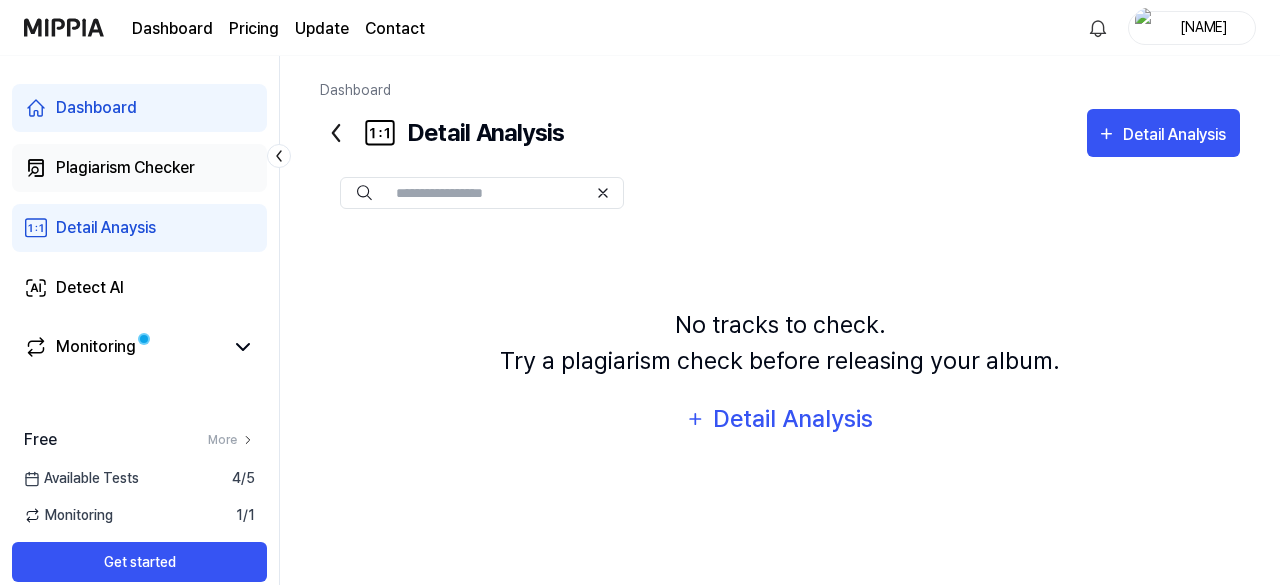 click on "Plagiarism Checker" at bounding box center (125, 168) 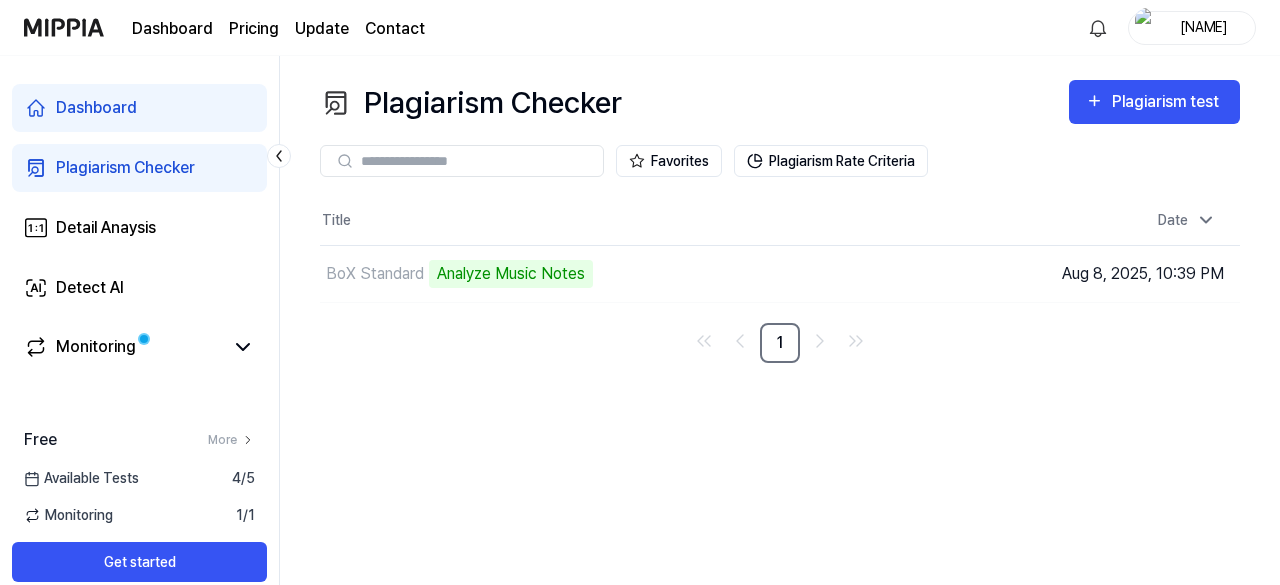 click on "Dashboard" at bounding box center [139, 108] 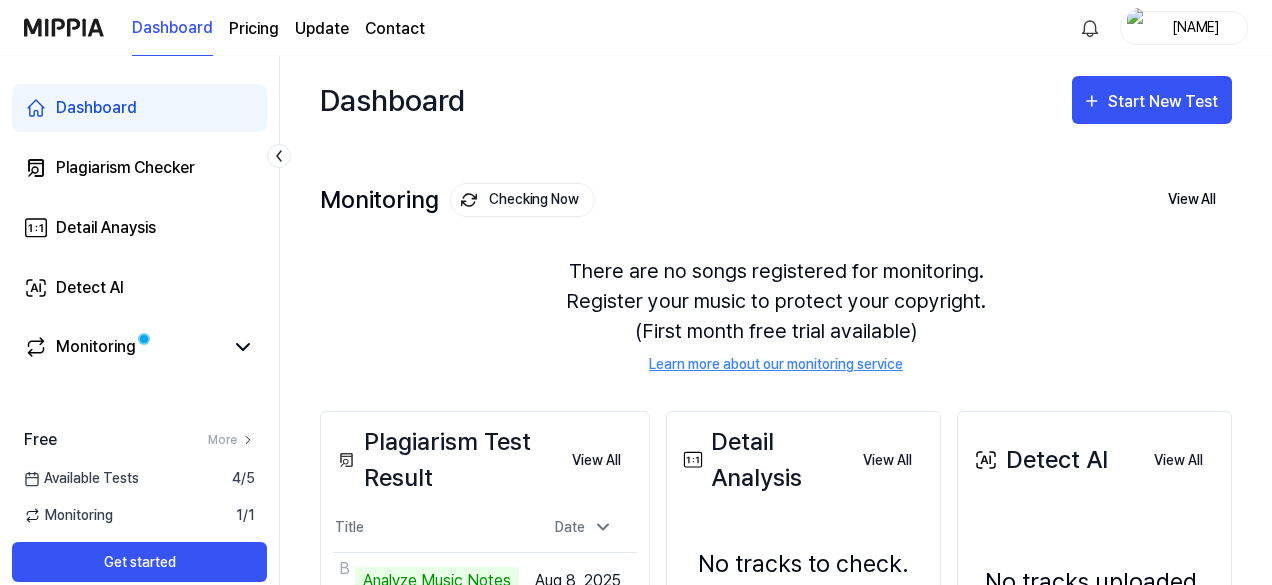 click on "There are no songs registered for monitoring.
Register your music to protect your copyright.
(First month free trial available) Learn more about our monitoring service" at bounding box center [776, 315] 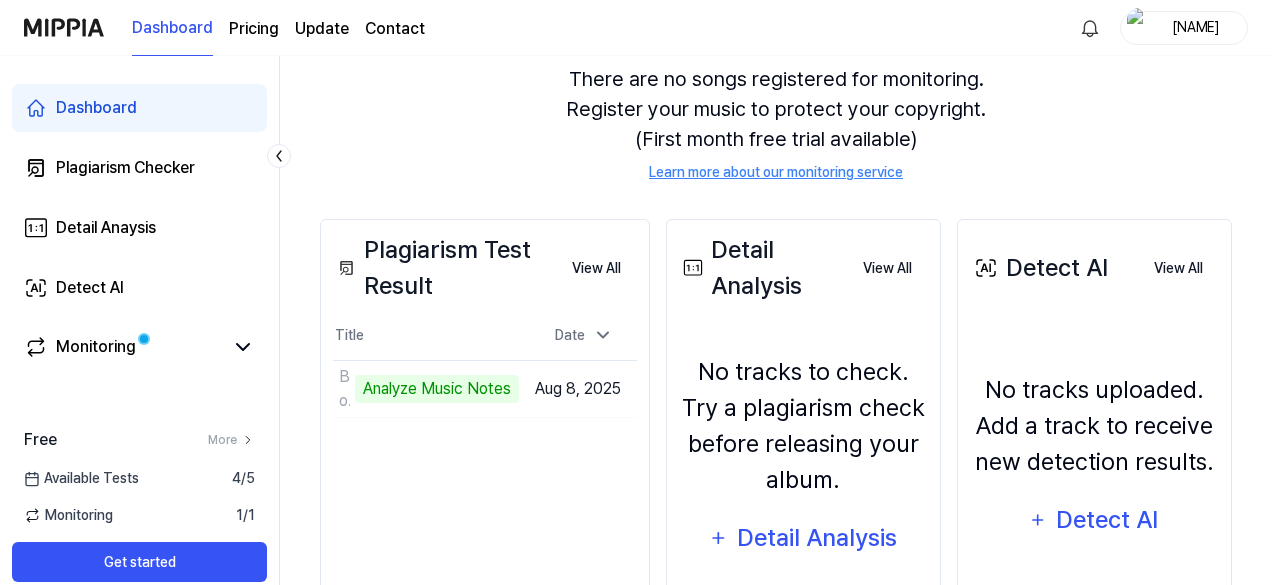 scroll, scrollTop: 240, scrollLeft: 0, axis: vertical 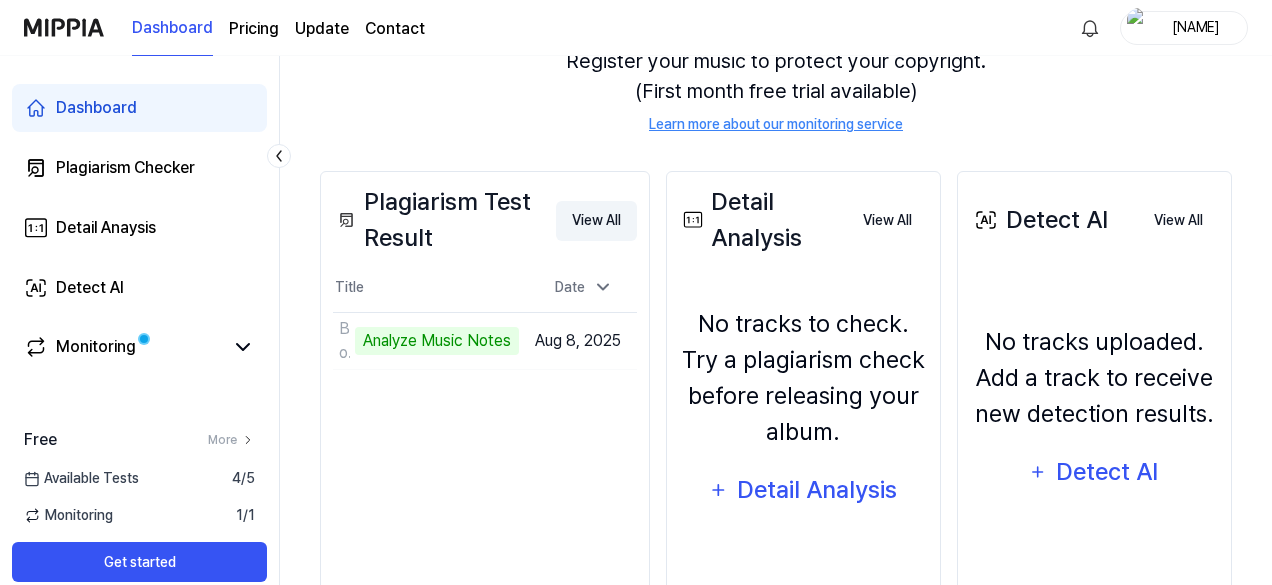 click on "View All" at bounding box center (596, 221) 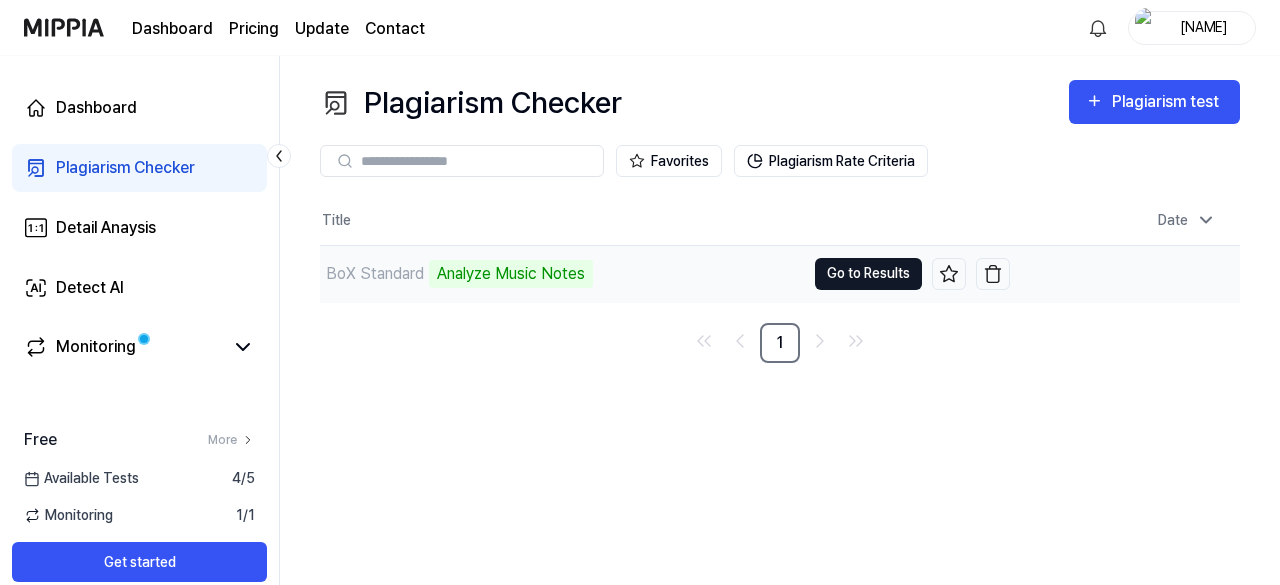 click on "Go to Results" at bounding box center (868, 274) 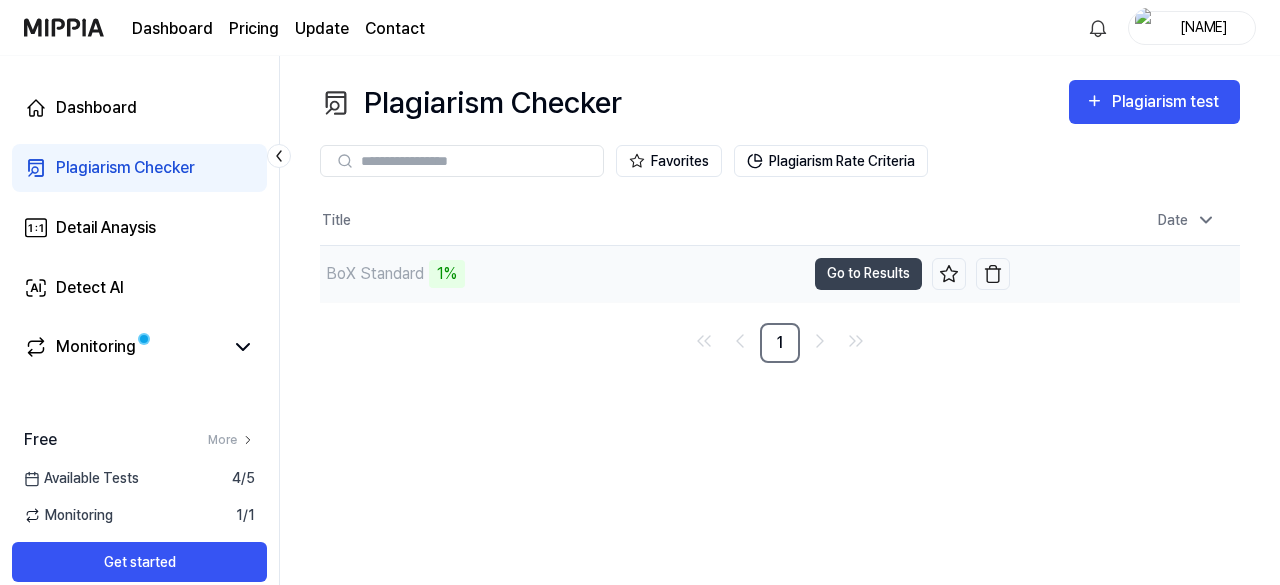 click on "BoX Standard" at bounding box center (375, 274) 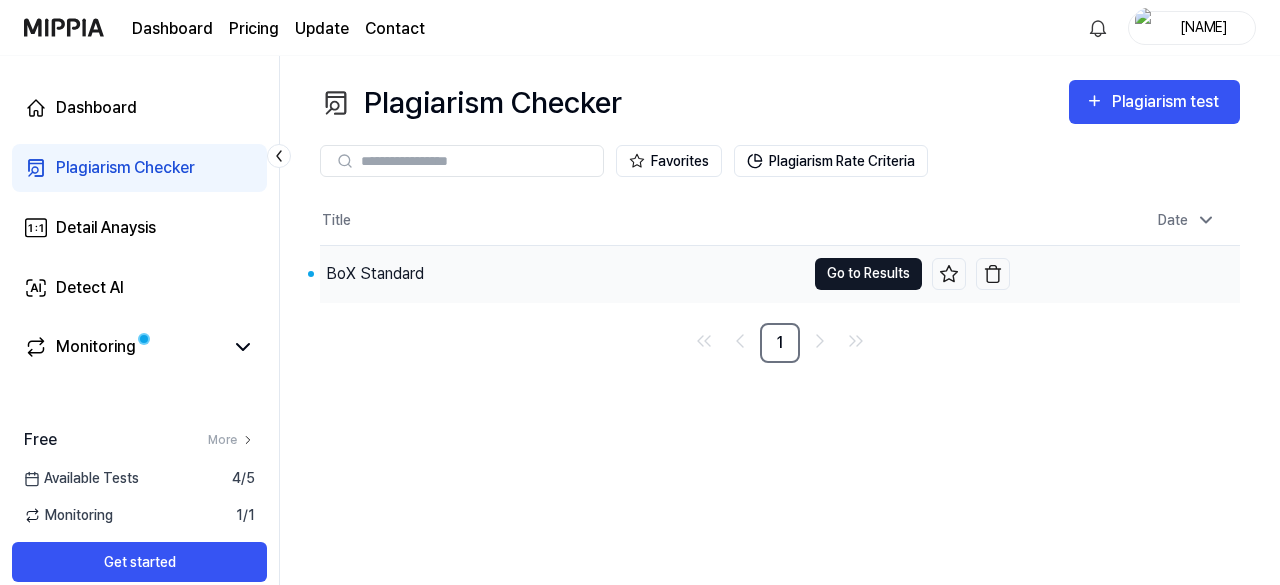 click on "Go to Results" at bounding box center (868, 274) 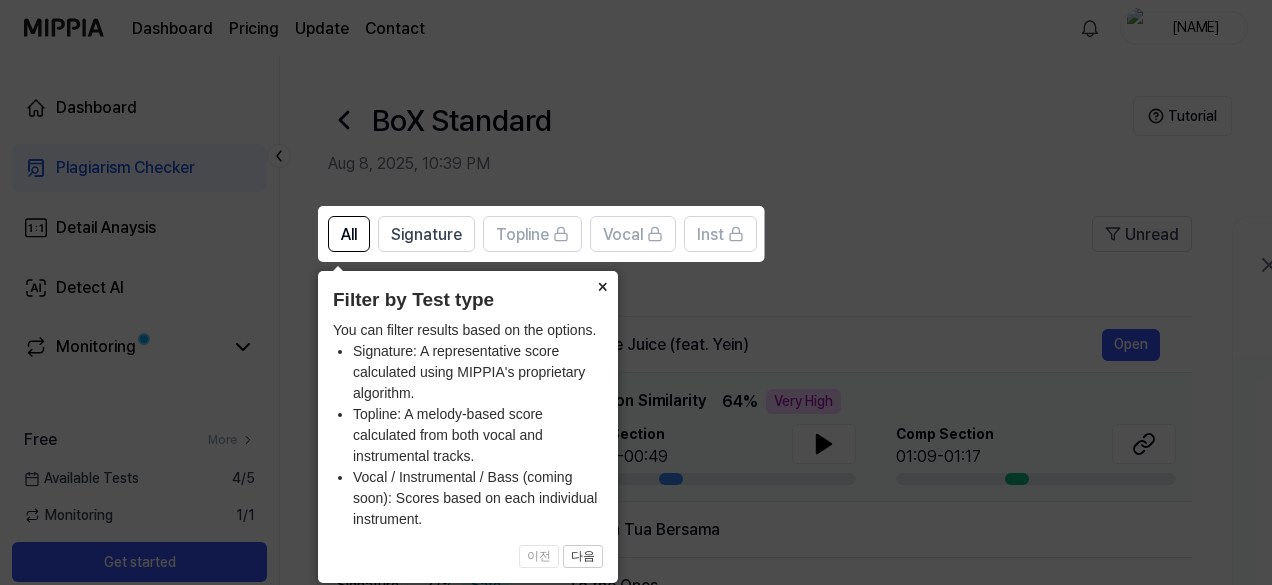 click on "×" at bounding box center [602, 285] 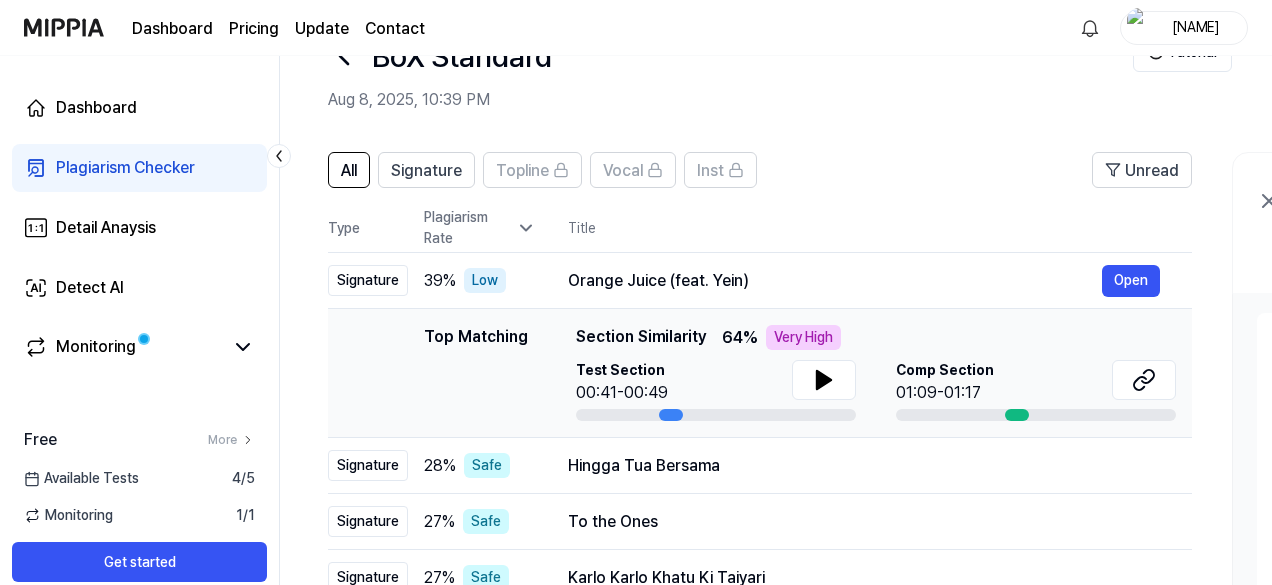 scroll, scrollTop: 99, scrollLeft: 0, axis: vertical 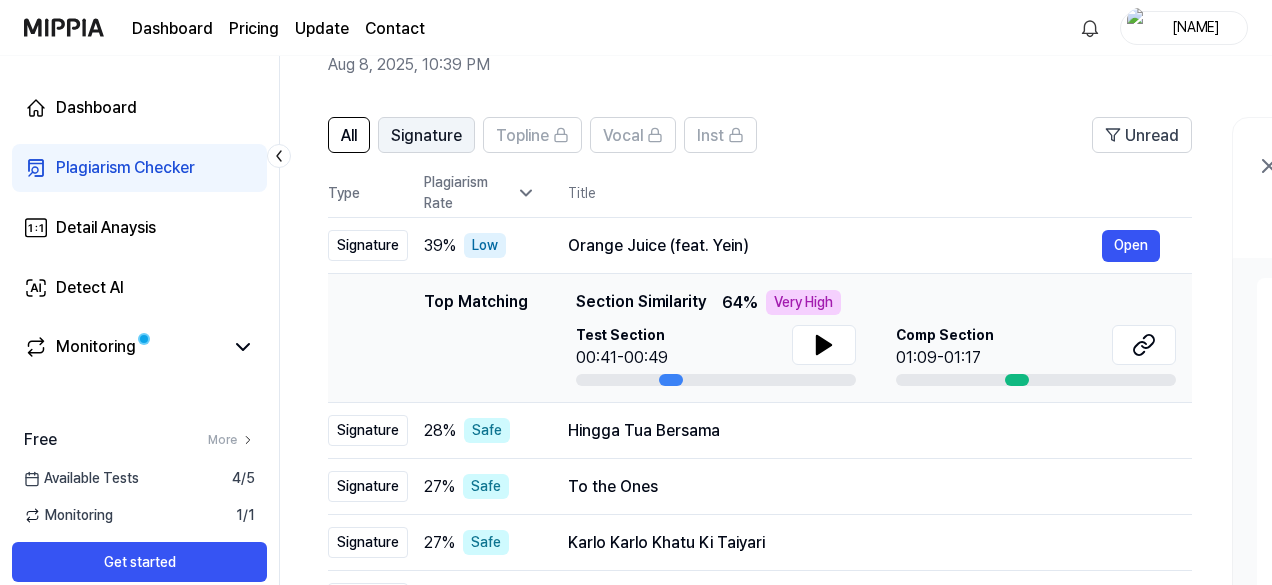 click on "Signature" at bounding box center (426, 136) 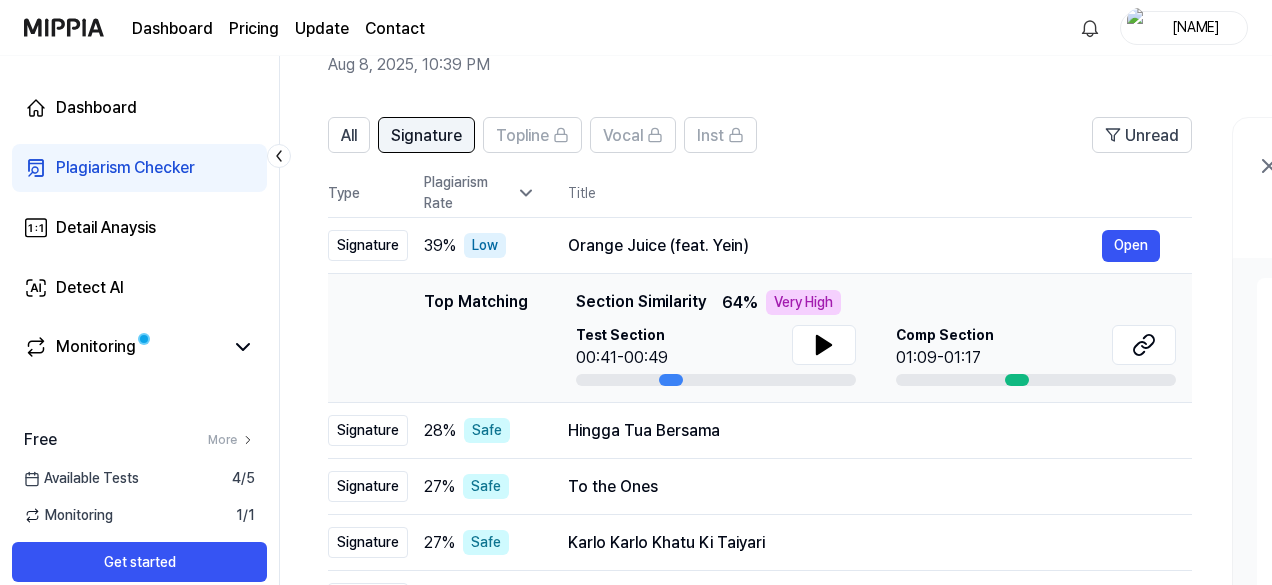 scroll, scrollTop: 0, scrollLeft: 0, axis: both 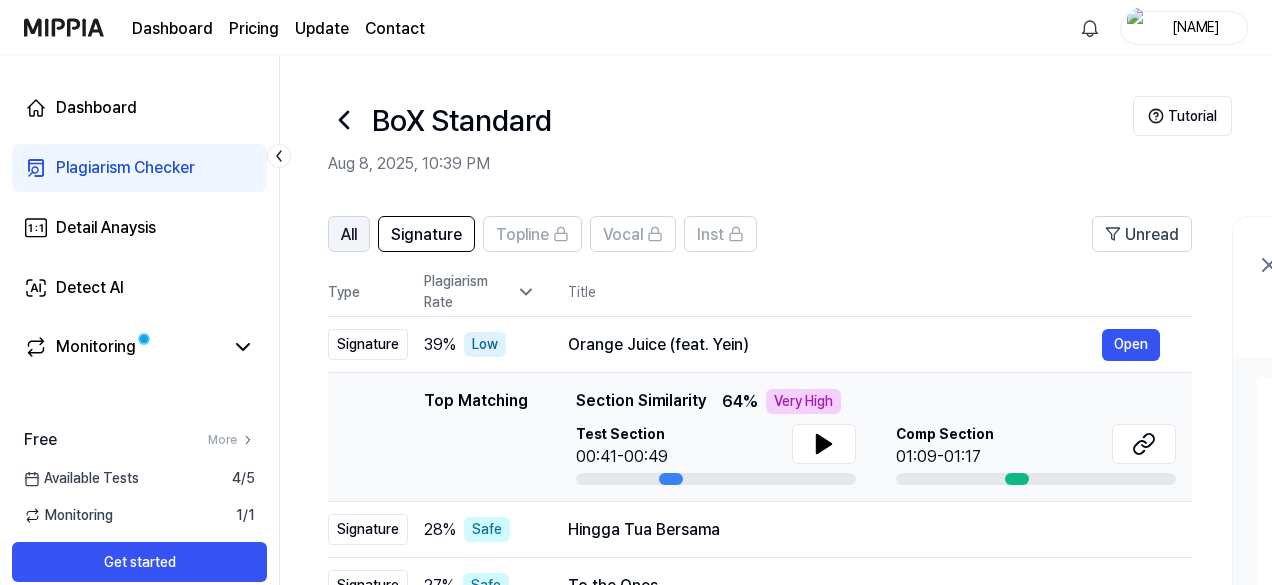 click on "All" at bounding box center [349, 235] 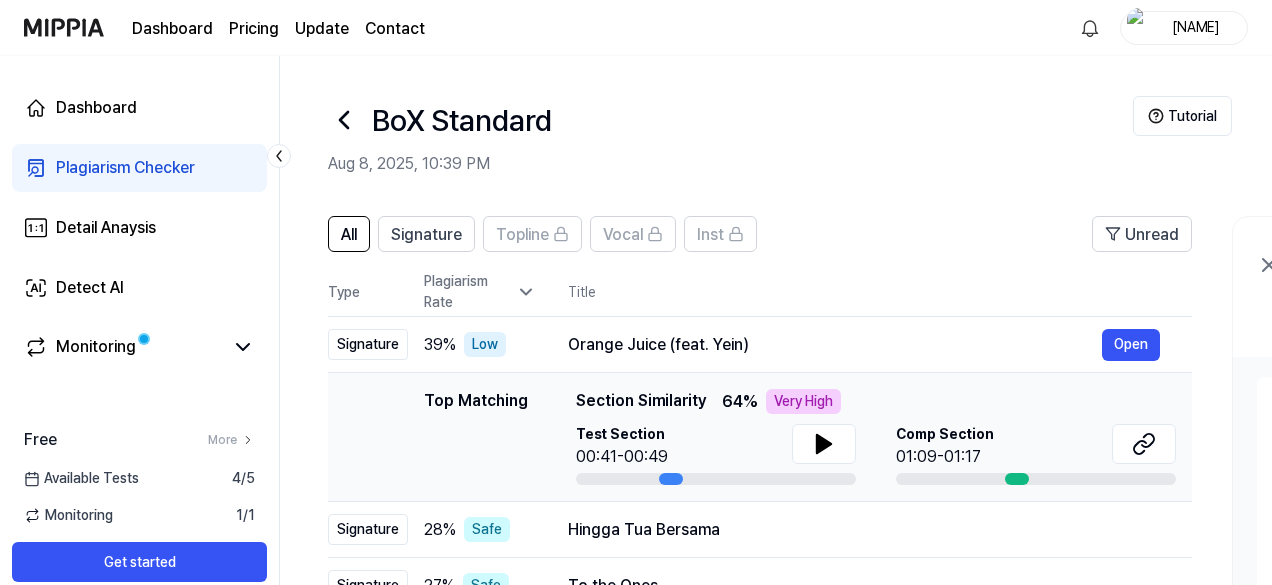 click 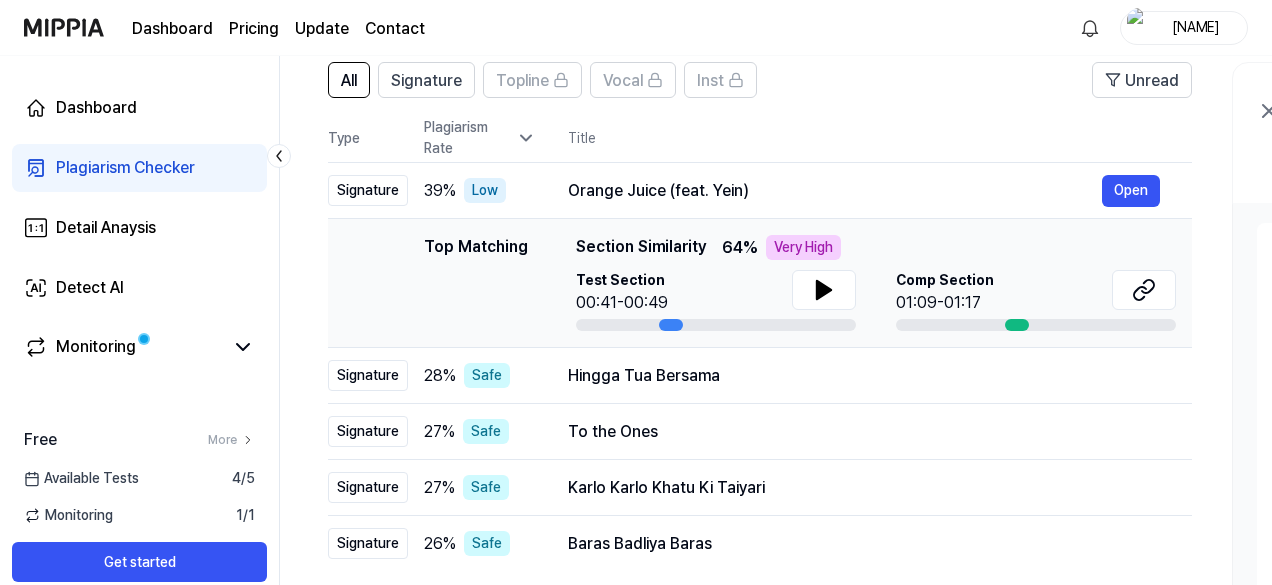 scroll, scrollTop: 156, scrollLeft: 0, axis: vertical 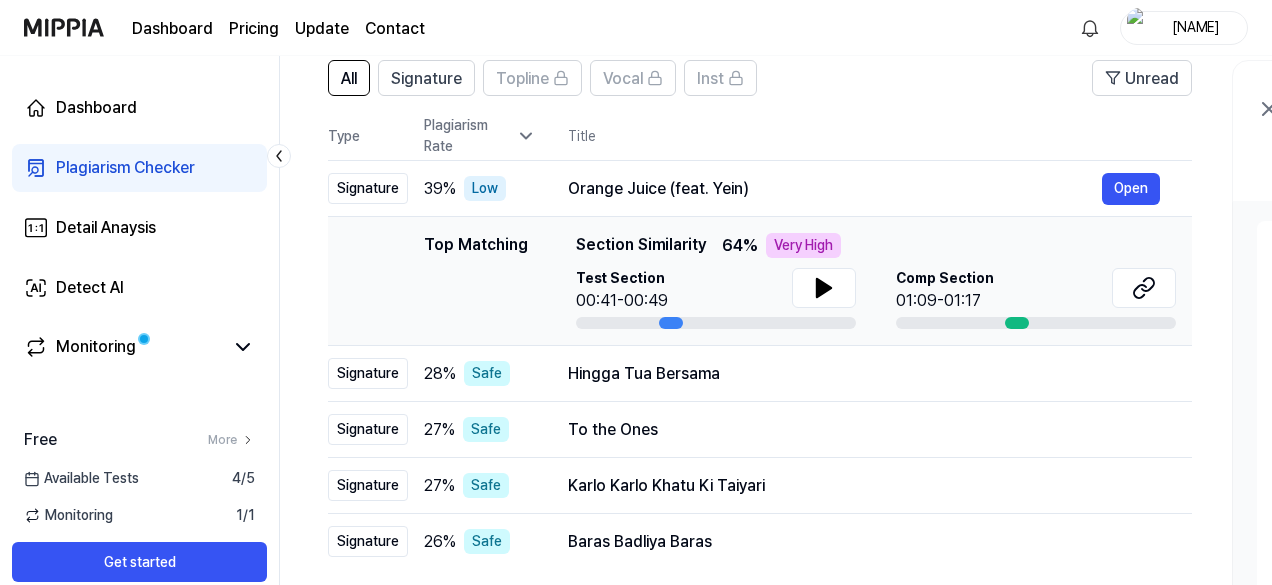 click on "PDF Download Share" at bounding box center (1542, 175) 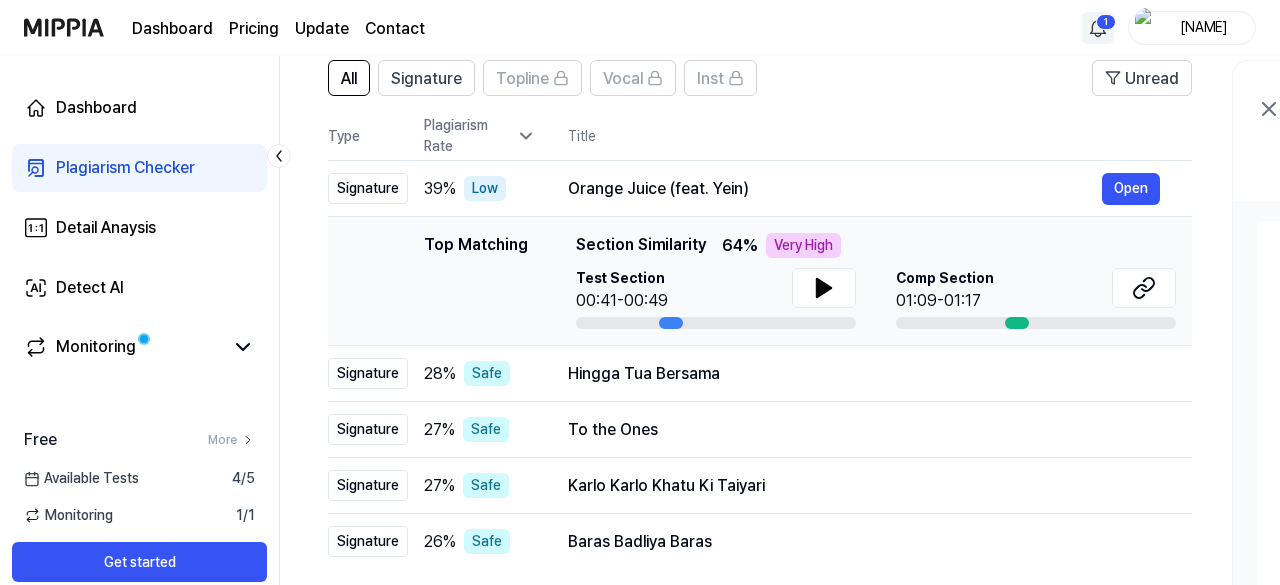 click on "Dashboard Pricing Update Contact 1 [EMAIL] Dashboard Plagiarism Checker Detail Anaysis Detect AI Monitoring Free More Available Tests 4  /  5 Monitoring 1  /  1 Get started BoX Standard Aug 8, 2025, 10:39 PM Tutorial All Signature Topline Vocal Inst Unread All Signature Topline Vocal Inst Type Plagiarism Rate Title High Rate Unread Signature 39 % Low   Orange Juice (feat. Yein) Open Top Matching Top Matching Section Similarity 64 % Very High   Test Section 00:41-00:49 Comp Section 01:09-01:17 Open Signature 28 % Safe   Hingga Tua Bersama Open Signature 27 % Safe   To the Ones Open Signature 27 % Safe   Karlo Karlo Khatu Ki Taiyari Open Signature 26 % Safe   Baras Badliya Baras Open Want to see more similar tracks?   Upgrade to Premium and unlock all 50 matches. Upgrade 1 2 BoX Standard Open PDF Download Share Song Info Test Title . BoX Standard BPM.  119 Key.  A# major Comp Title . Orange Juice (feat. Yein) BPM.  126 Key.  A# major Similarity 39 % Safe Low Medium High Very High Chord similarity 4 % Safe   33 %" at bounding box center [640, 136] 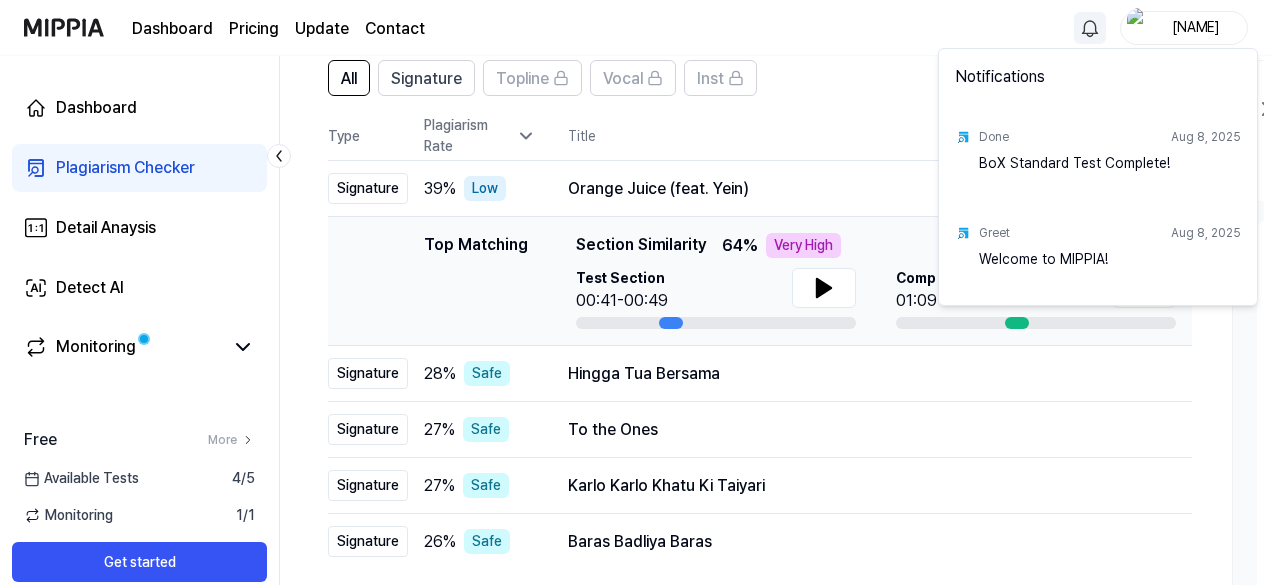 click on "Dashboard Pricing Update Contact [EMAIL] Dashboard Plagiarism Checker Detail Anaysis Detect AI Monitoring Free More Available Tests 4  /  5 Monitoring 1  /  1 Get started BoX Standard Aug 8, 2025, 10:39 PM Tutorial All Signature Topline Vocal Inst Unread All Signature Topline Vocal Inst Type Plagiarism Rate Title High Rate Unread Signature 39 % Low   Orange Juice (feat. Yein) Open Top Matching Top Matching Section Similarity 64 % Very High   Test Section 00:41-00:49 Comp Section 01:09-01:17 Open Signature 28 % Safe   Hingga Tua Bersama Open Signature 27 % Safe   To the Ones Open Signature 27 % Safe   Karlo Karlo Khatu Ki Taiyari Open Signature 26 % Safe   Baras Badliya Baras Open Want to see more similar tracks?   Upgrade to Premium and unlock all 50 matches. Upgrade 1 2 BoX Standard Open PDF Download Share Song Info Test Title . BoX Standard BPM.  119 Key.  A# major Comp Title . Orange Juice (feat. Yein) BPM.  126 Key.  A# major Similarity 39 % Safe Low Medium High Very High Chord similarity 4 % Safe   33 %" at bounding box center [636, 136] 